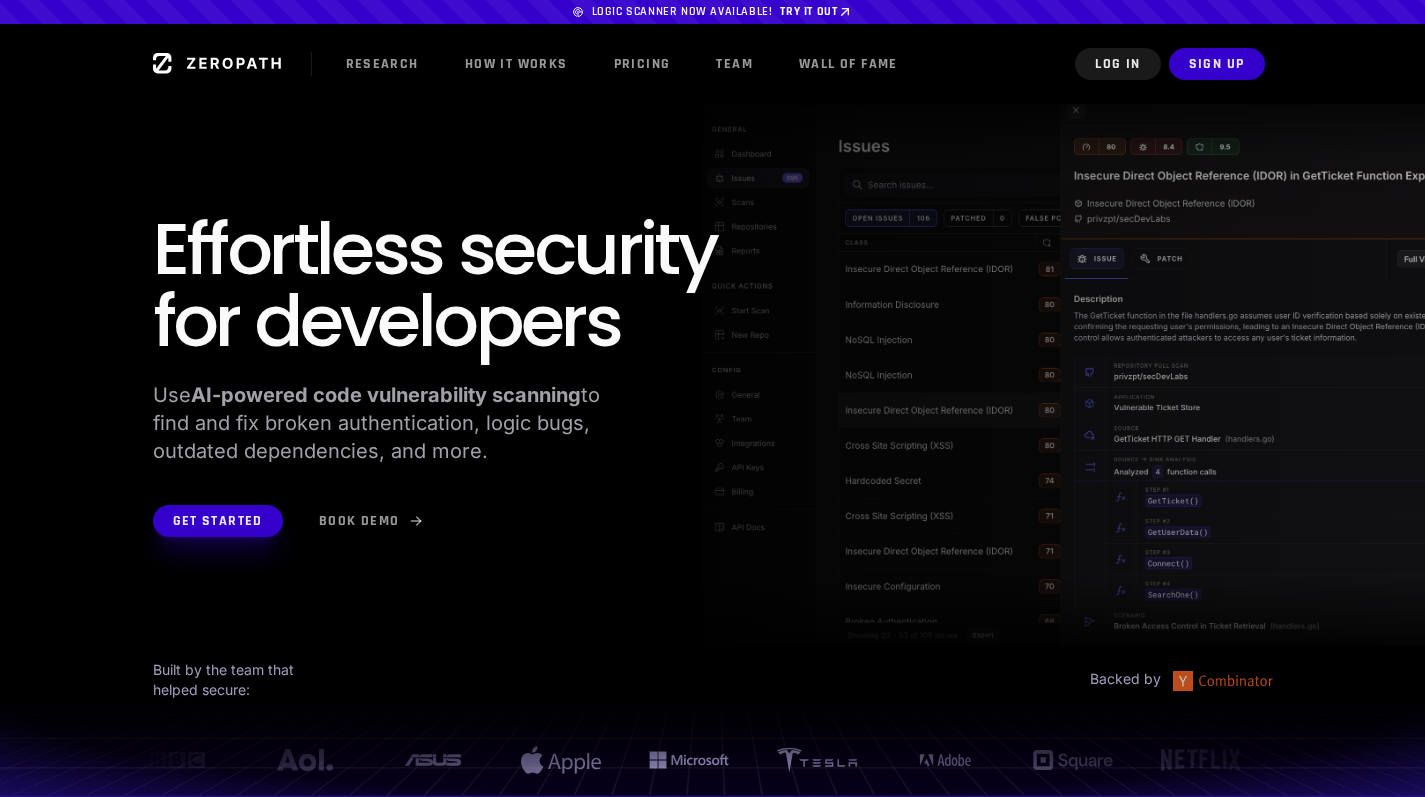 scroll, scrollTop: 0, scrollLeft: 0, axis: both 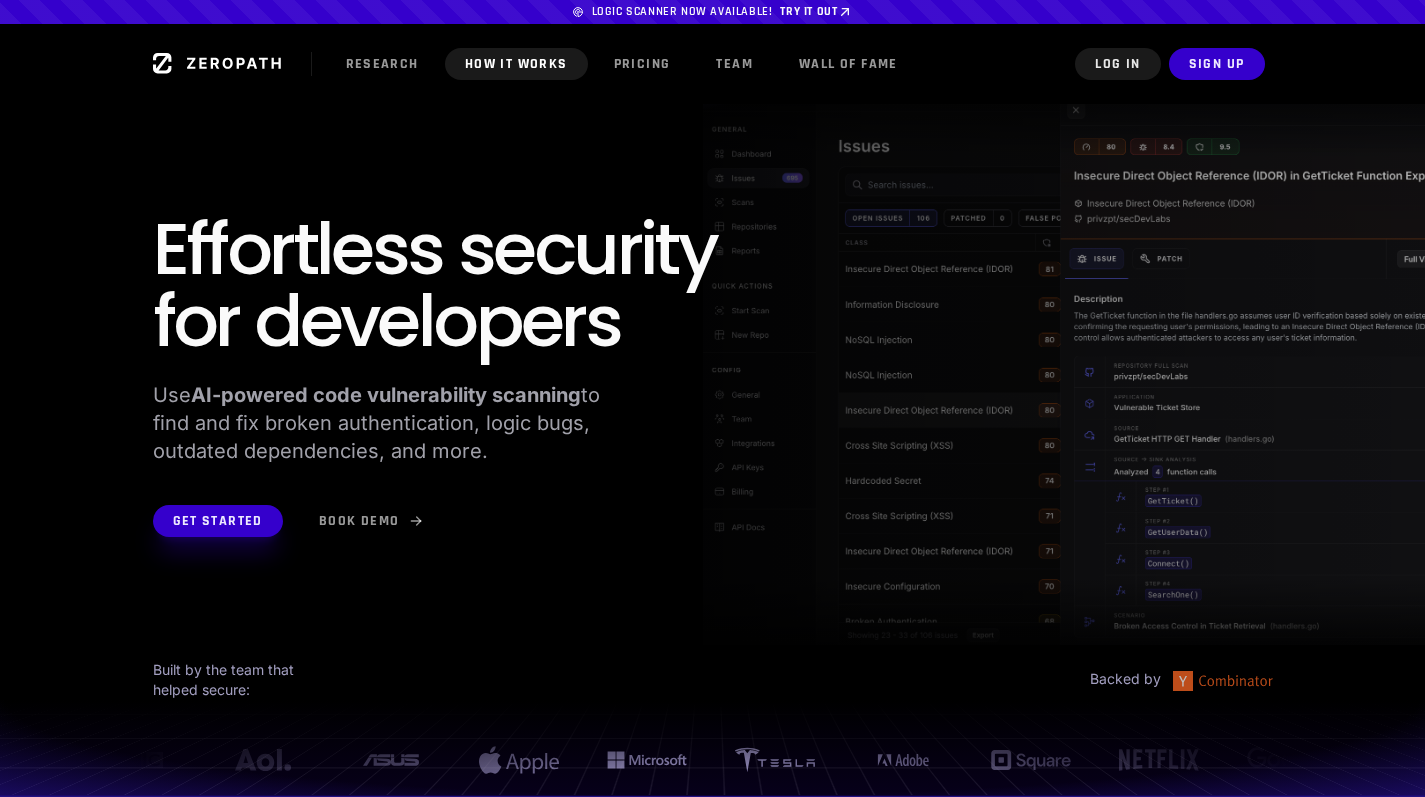 click on "How it Works" at bounding box center [516, 64] 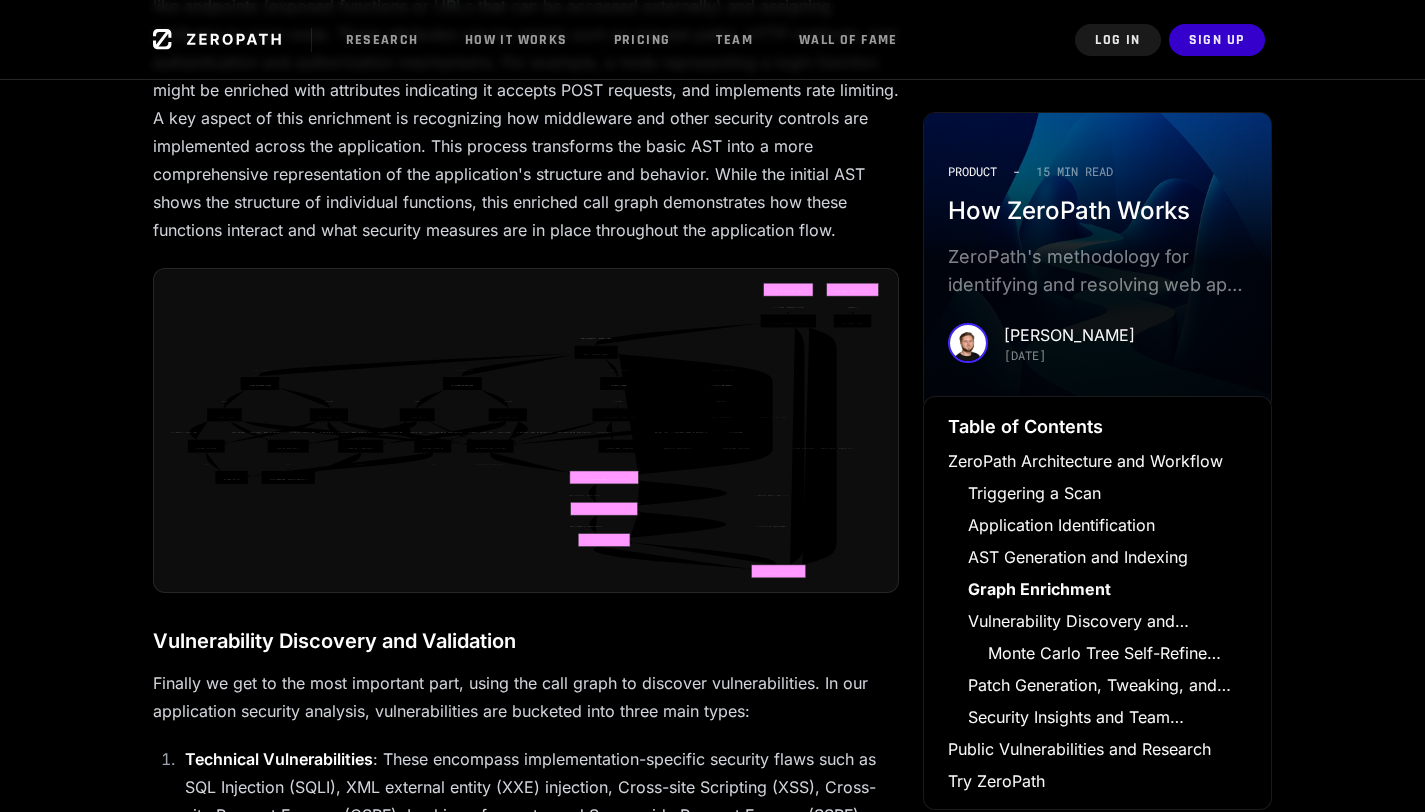 click on "WSGI Handler: process_request URL Dispatcher: resolve UserViewSet: dispatch PostViewSet: dispatch LoginView: dispatch LogoutView: dispatch UserViewSet: list UserViewSet: create PostViewSet: list PostViewSet: create LoginView: post LogoutView: post User.objects.all/create Post.objects.all/create authenticate login logout render render context_processor HttpResponse" 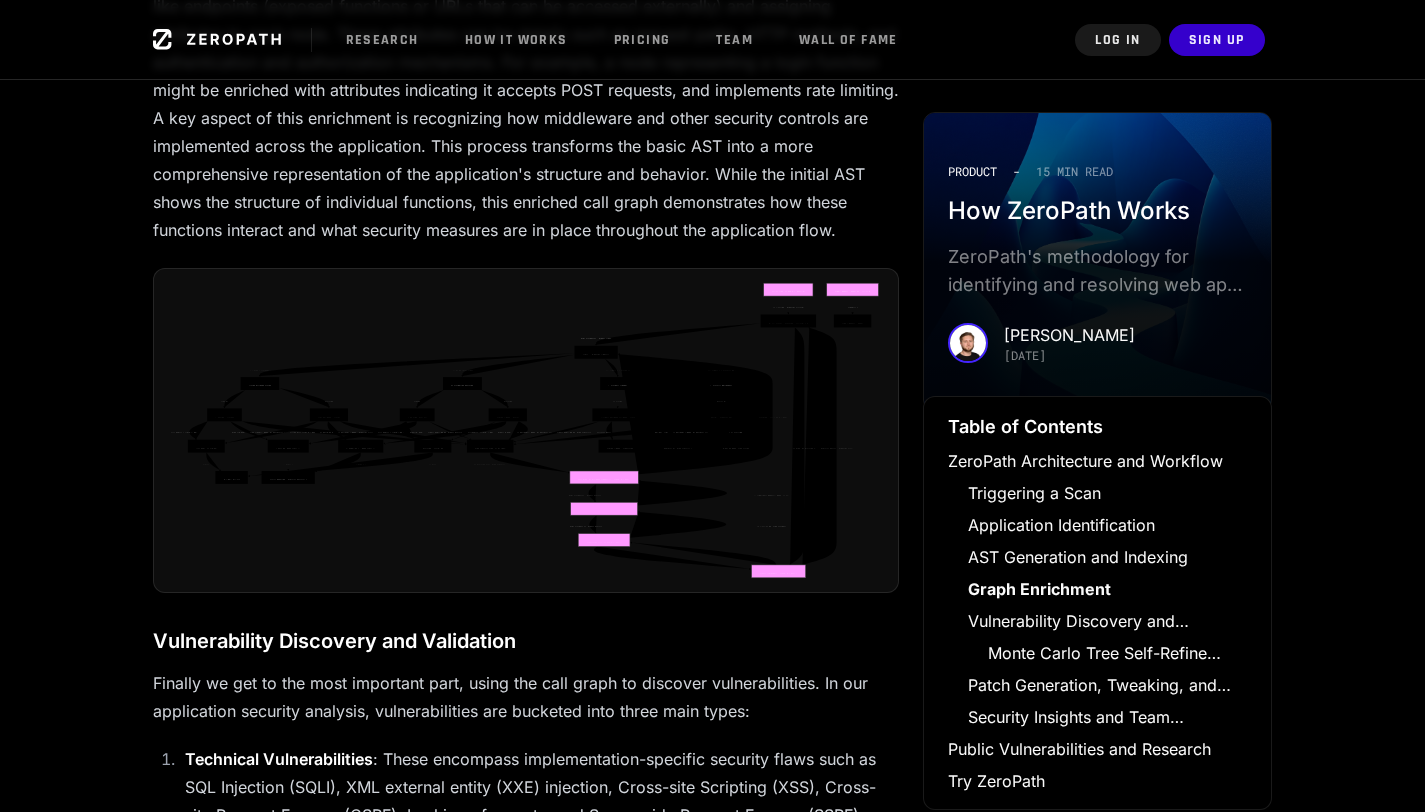 click 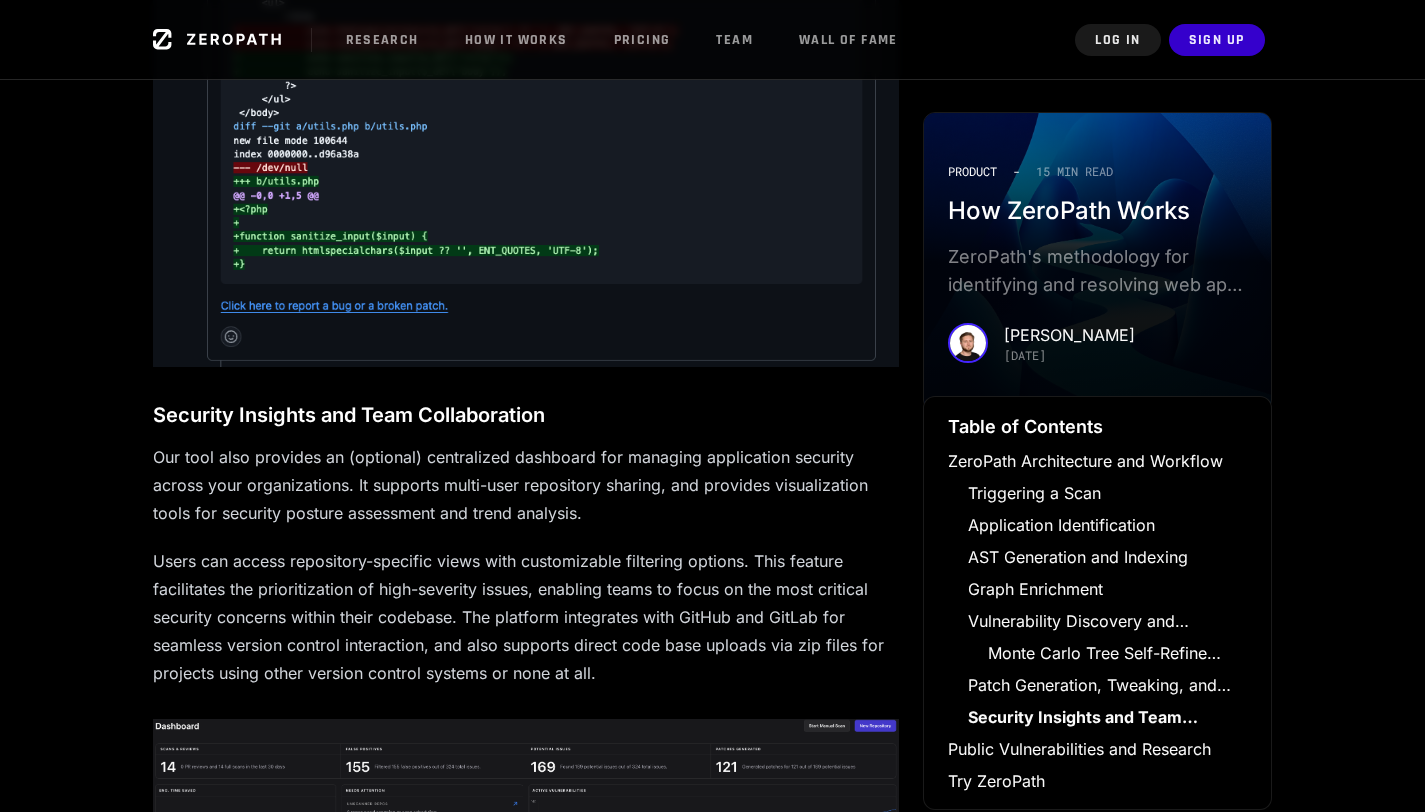 scroll, scrollTop: 7409, scrollLeft: 0, axis: vertical 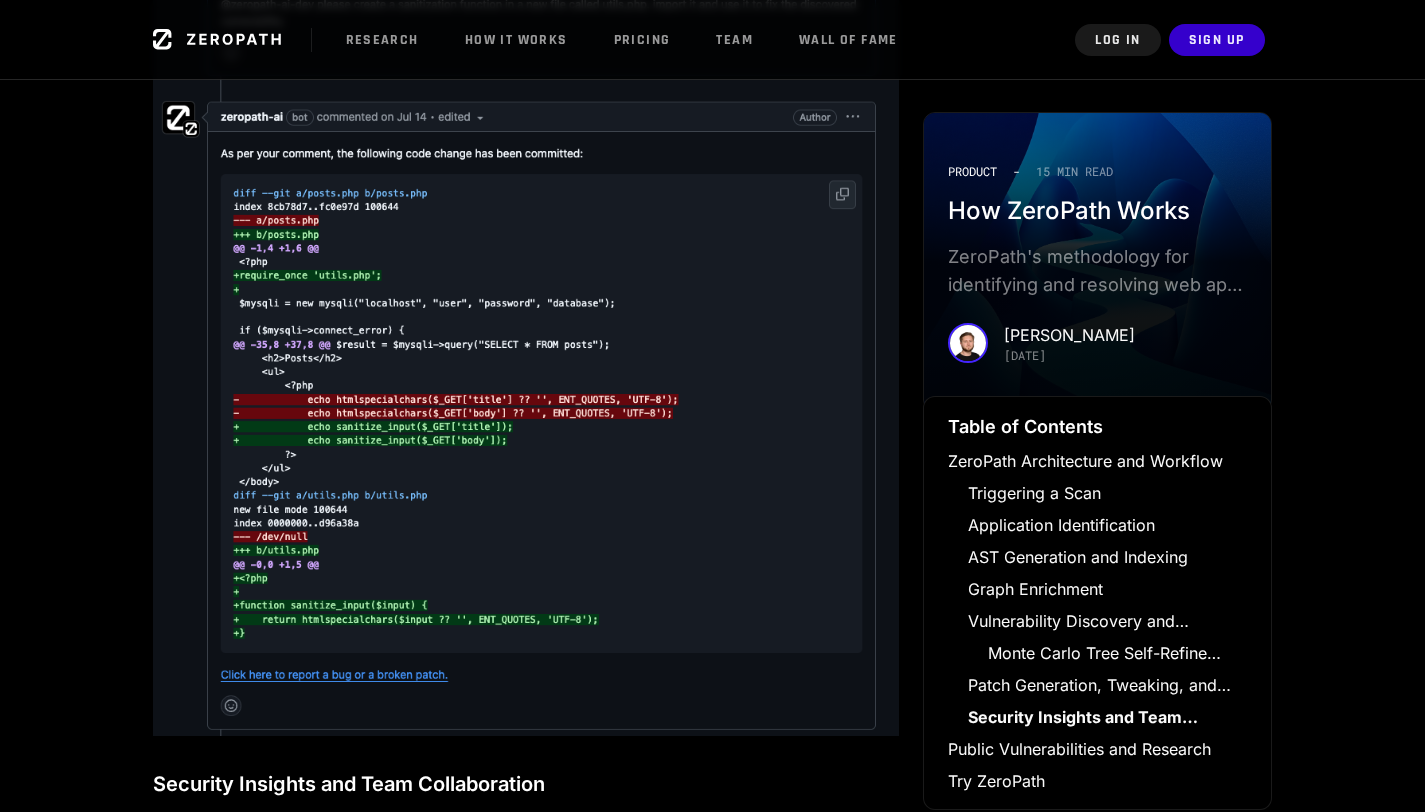 click at bounding box center [526, 339] 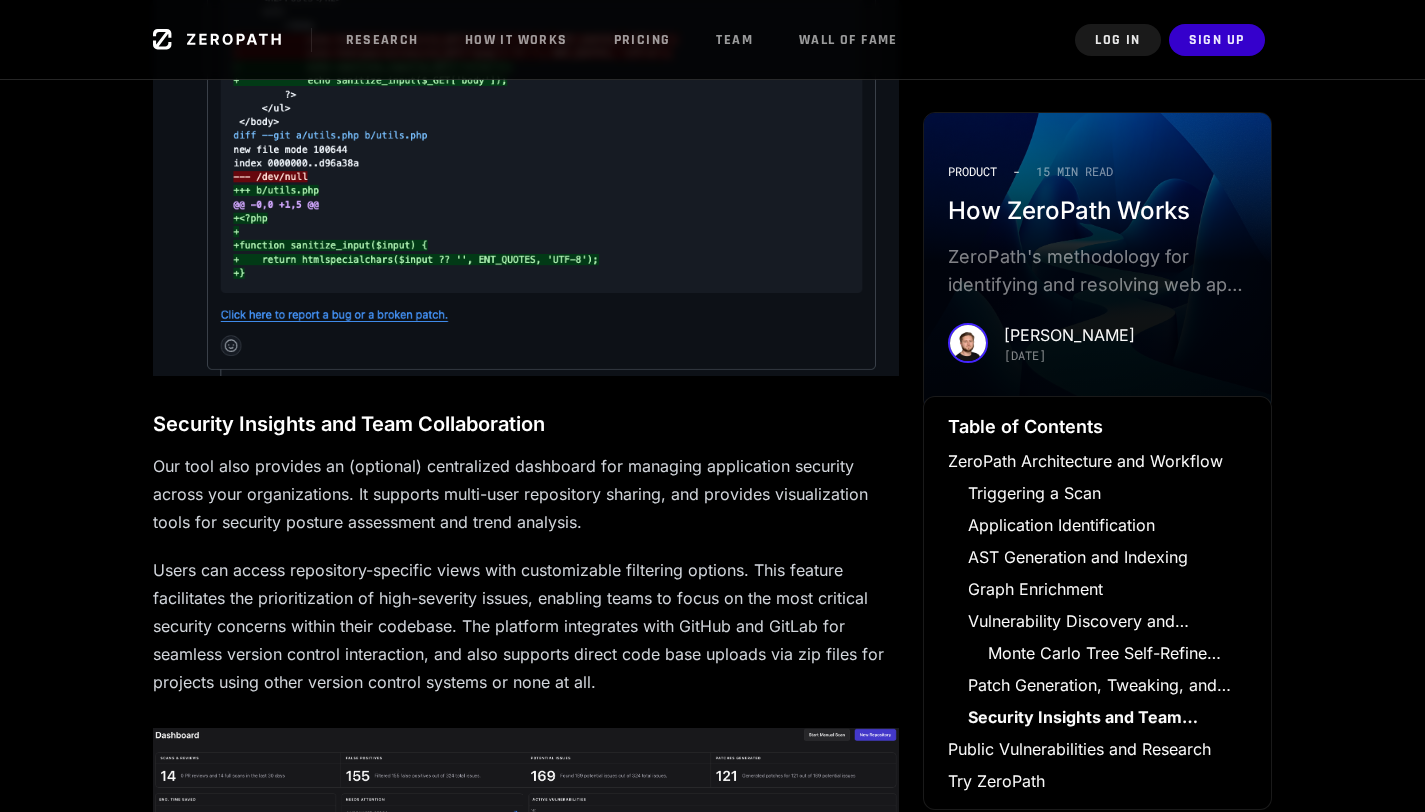 scroll, scrollTop: 7765, scrollLeft: 0, axis: vertical 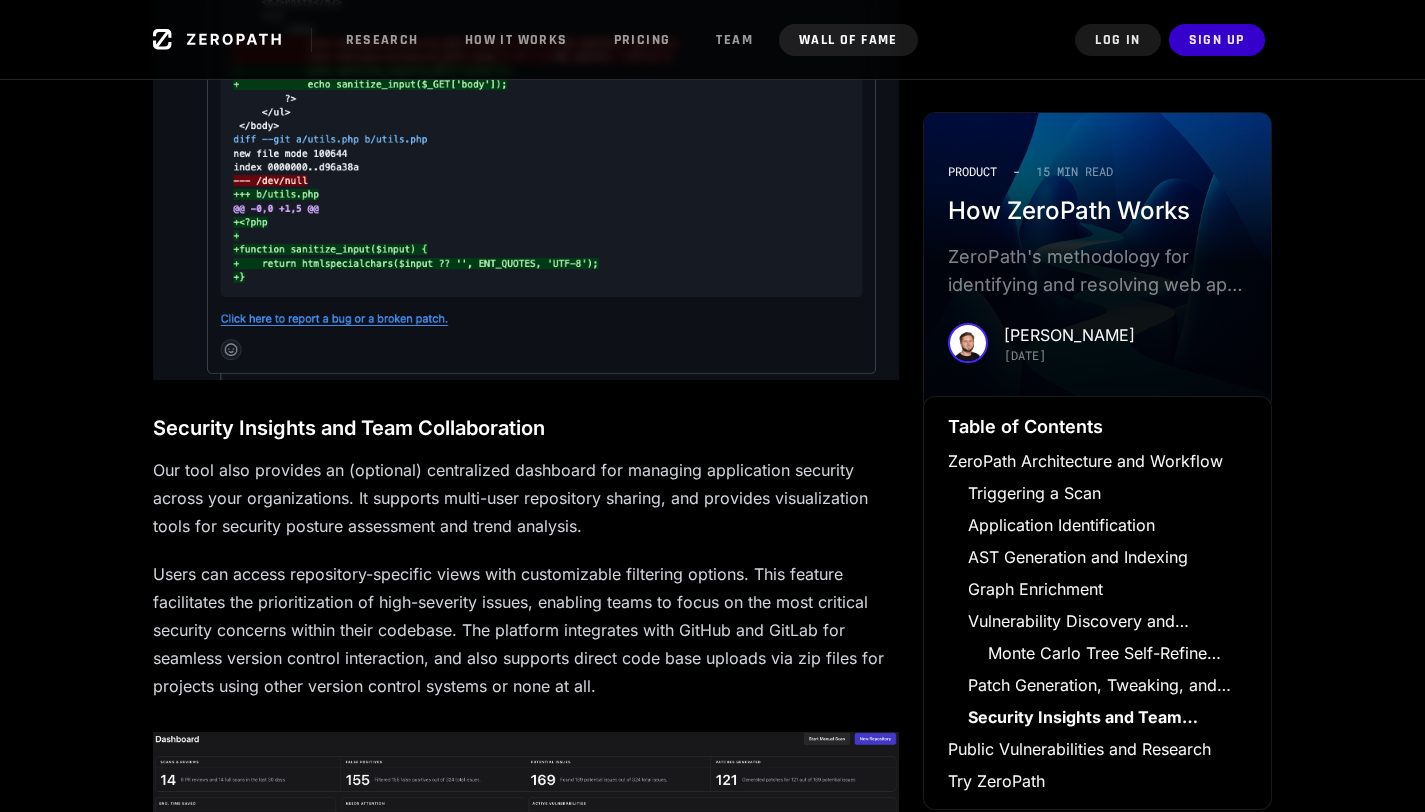 click on "Wall of Fame" at bounding box center [848, 40] 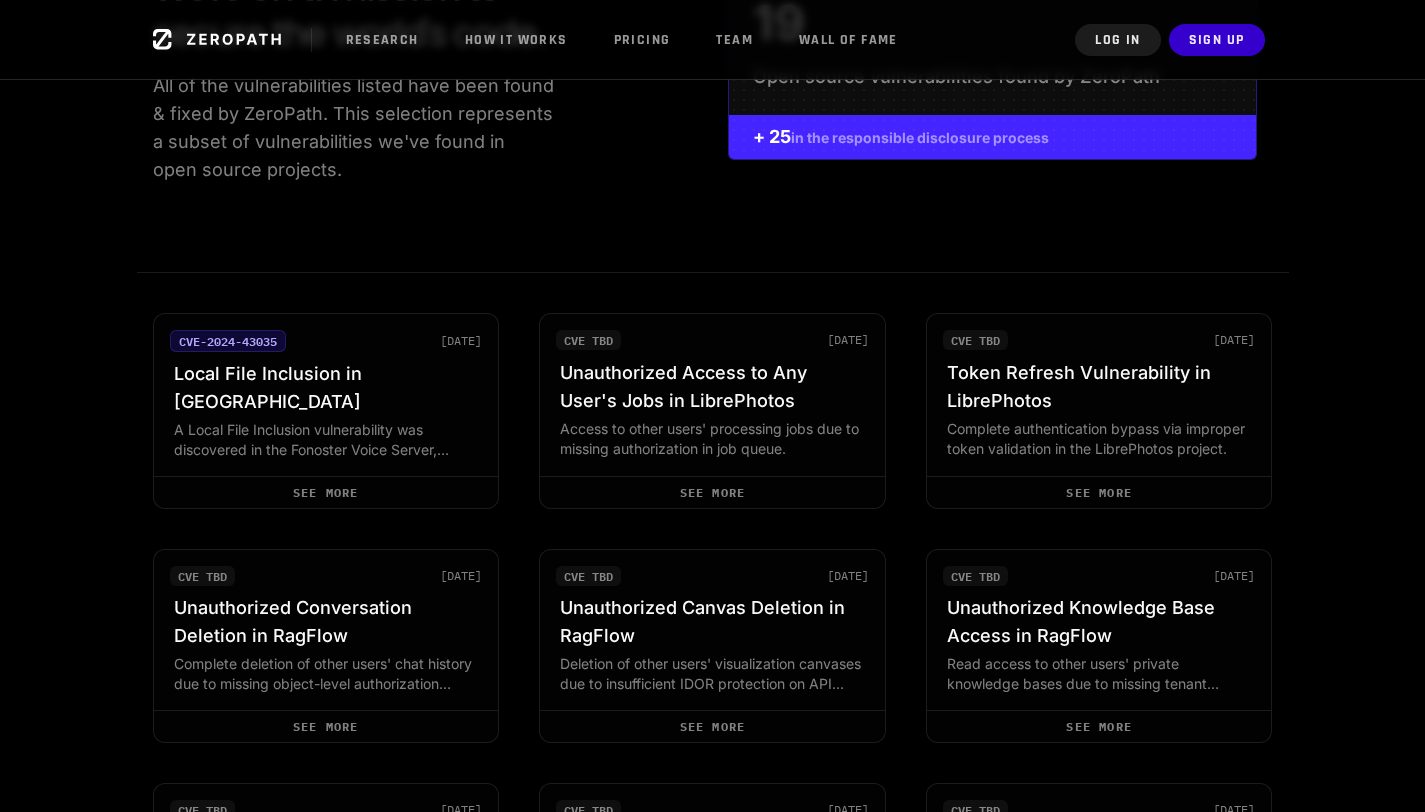 scroll, scrollTop: 479, scrollLeft: 0, axis: vertical 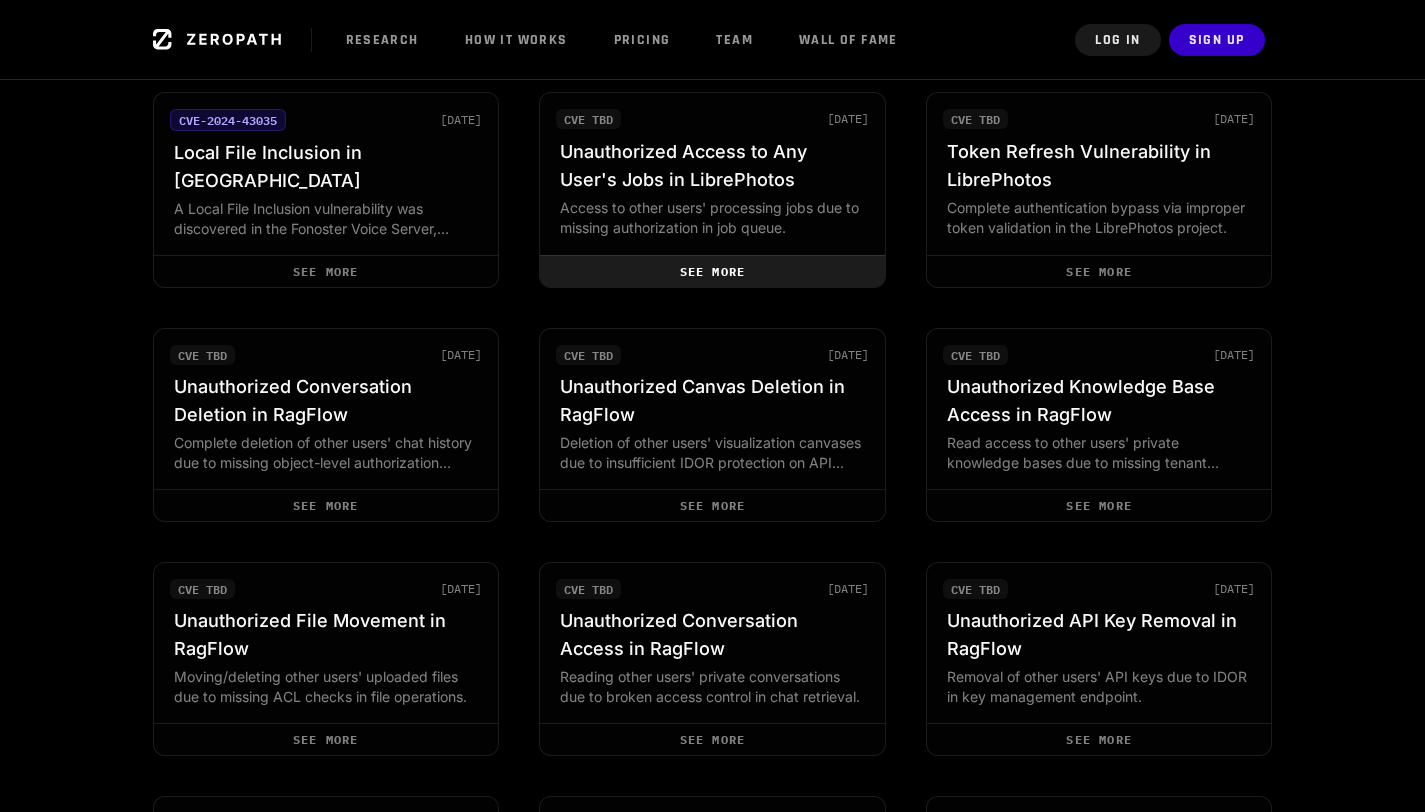 click on "See more" at bounding box center (712, 271) 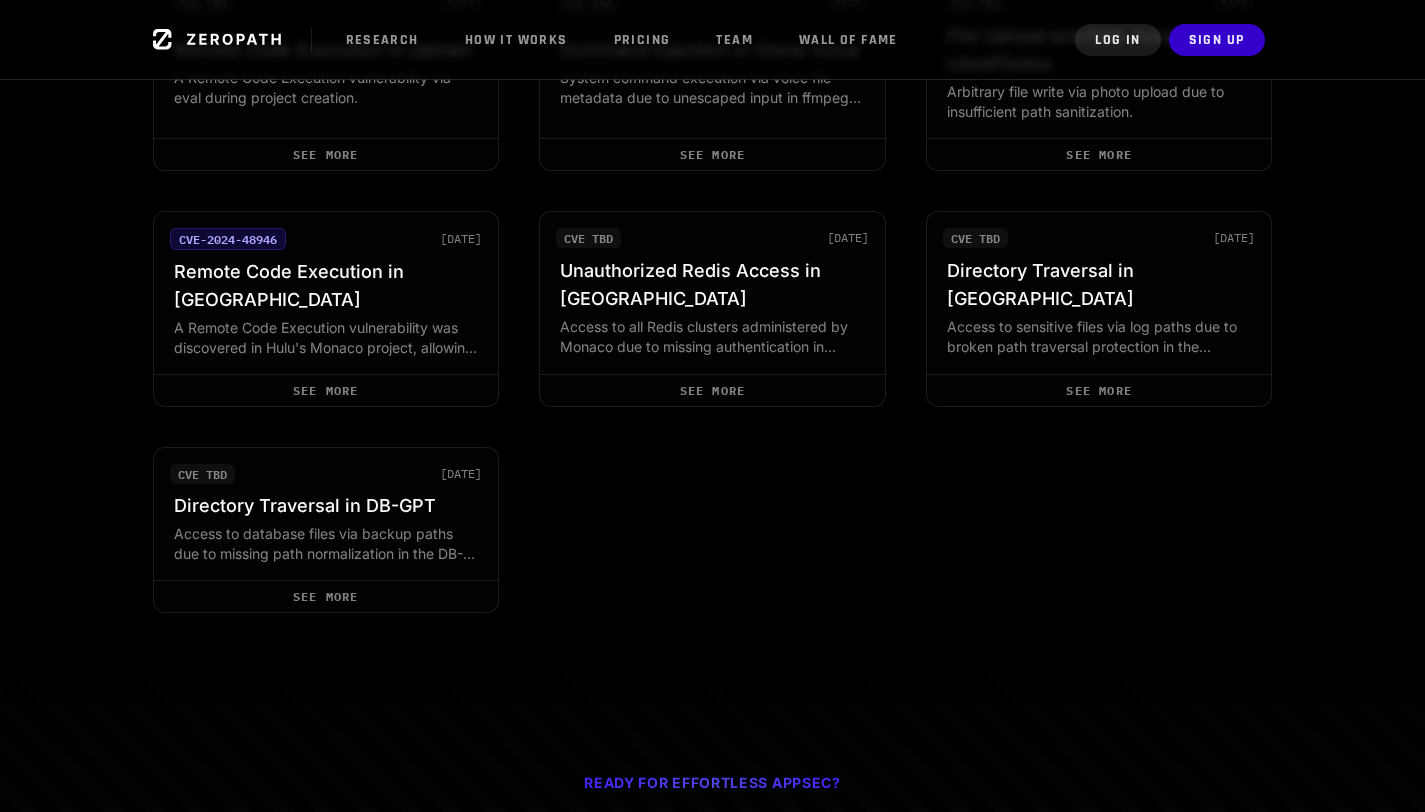 scroll, scrollTop: 1535, scrollLeft: 0, axis: vertical 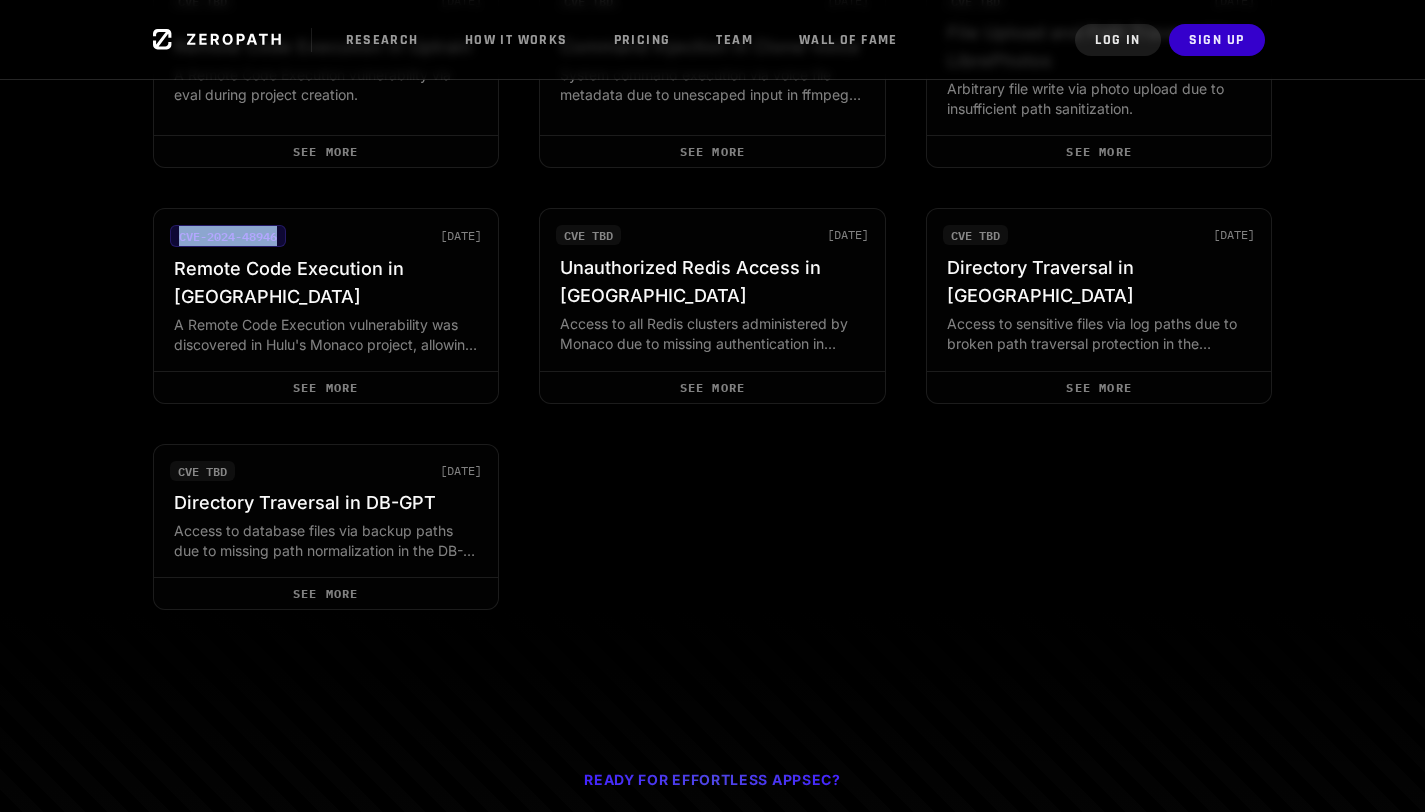 drag, startPoint x: 180, startPoint y: 233, endPoint x: 284, endPoint y: 230, distance: 104.04326 